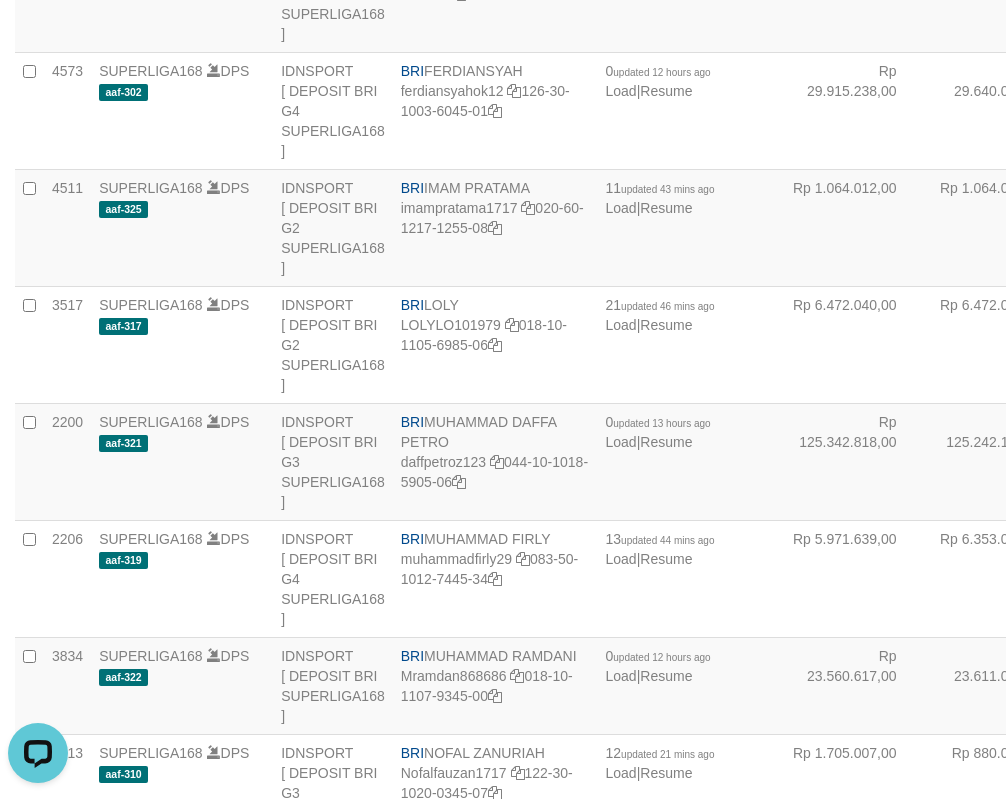 scroll, scrollTop: 5994, scrollLeft: 0, axis: vertical 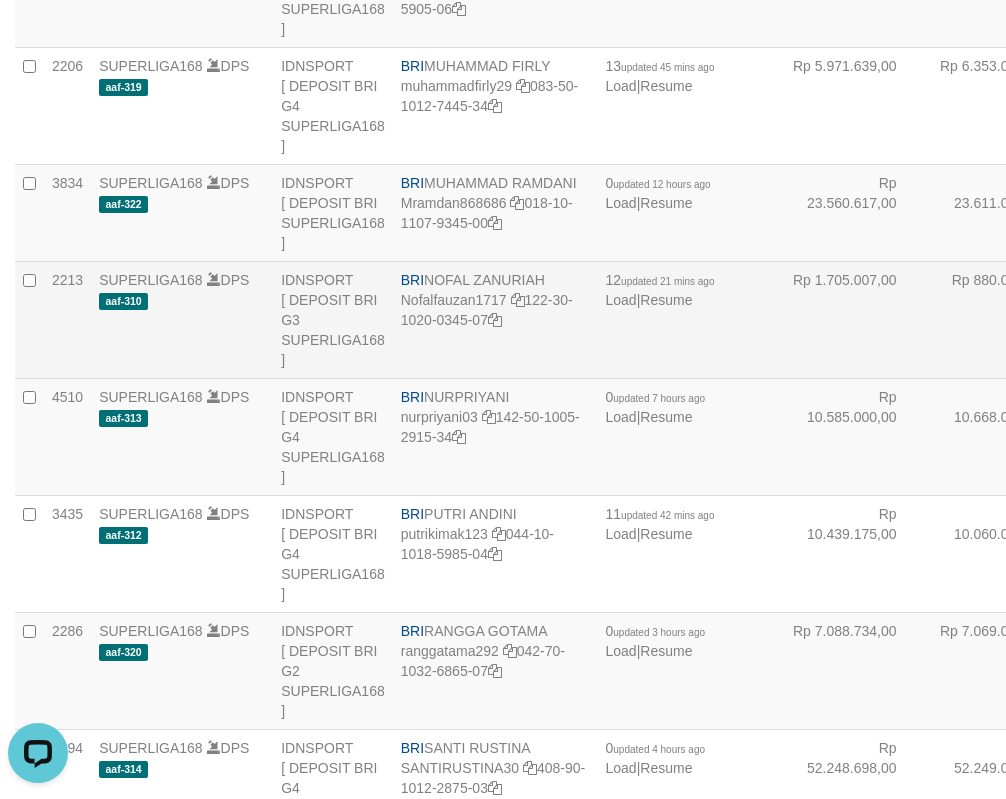 click on "BRI
NOFAL ZANURIAH
Nofalfauzan1717
122-30-1020-0345-07" at bounding box center (495, 319) 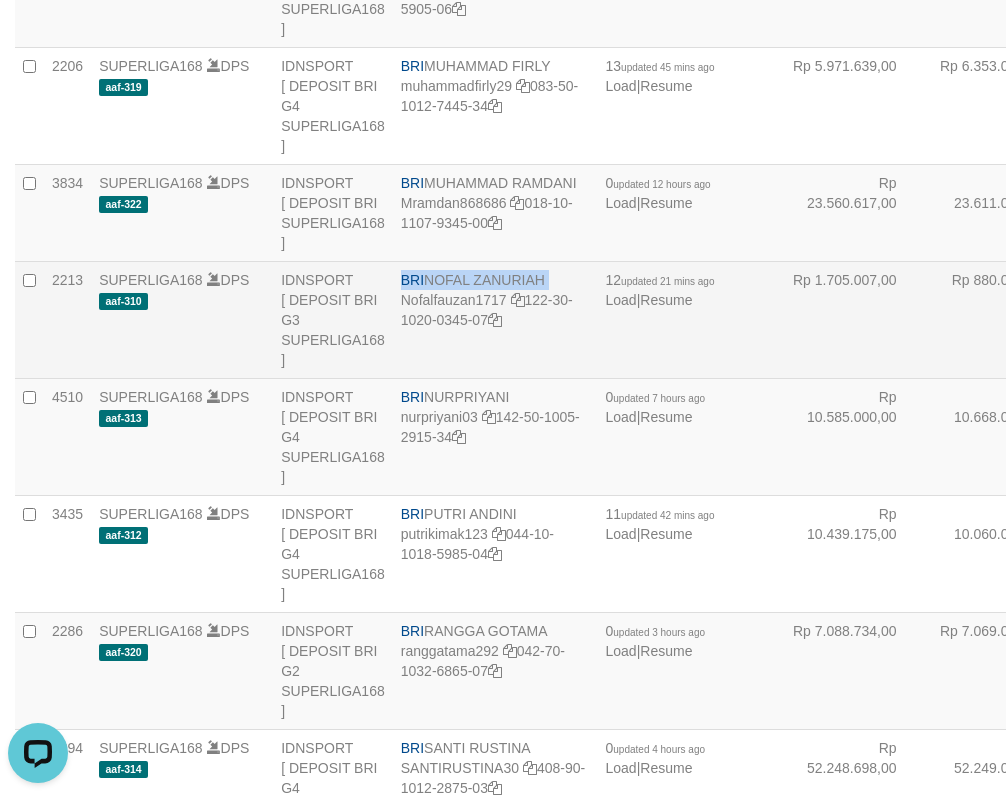 click on "BRI
NOFAL ZANURIAH
Nofalfauzan1717
122-30-1020-0345-07" at bounding box center [495, 319] 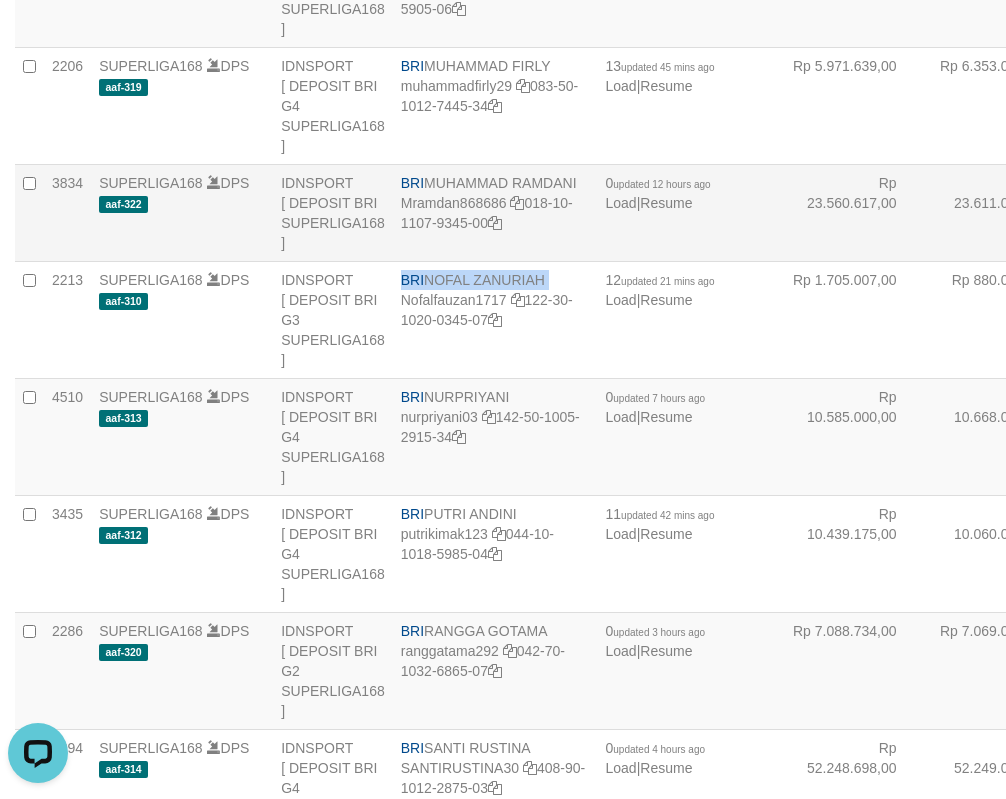 copy on "BRI
NOFAL ZANURIAH" 